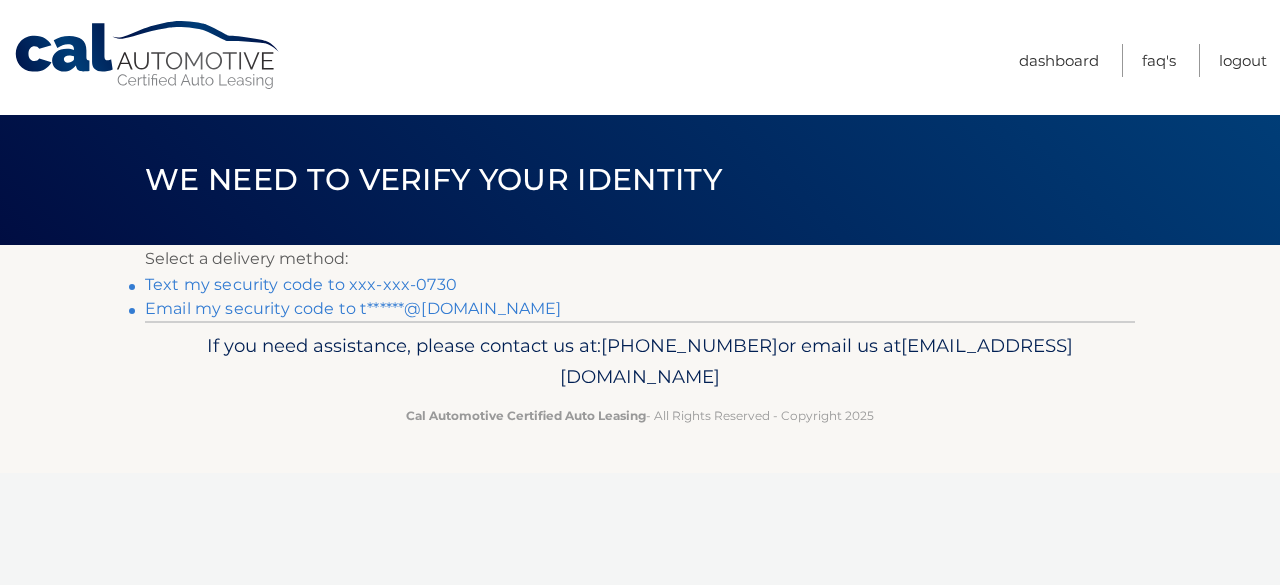 scroll, scrollTop: 0, scrollLeft: 0, axis: both 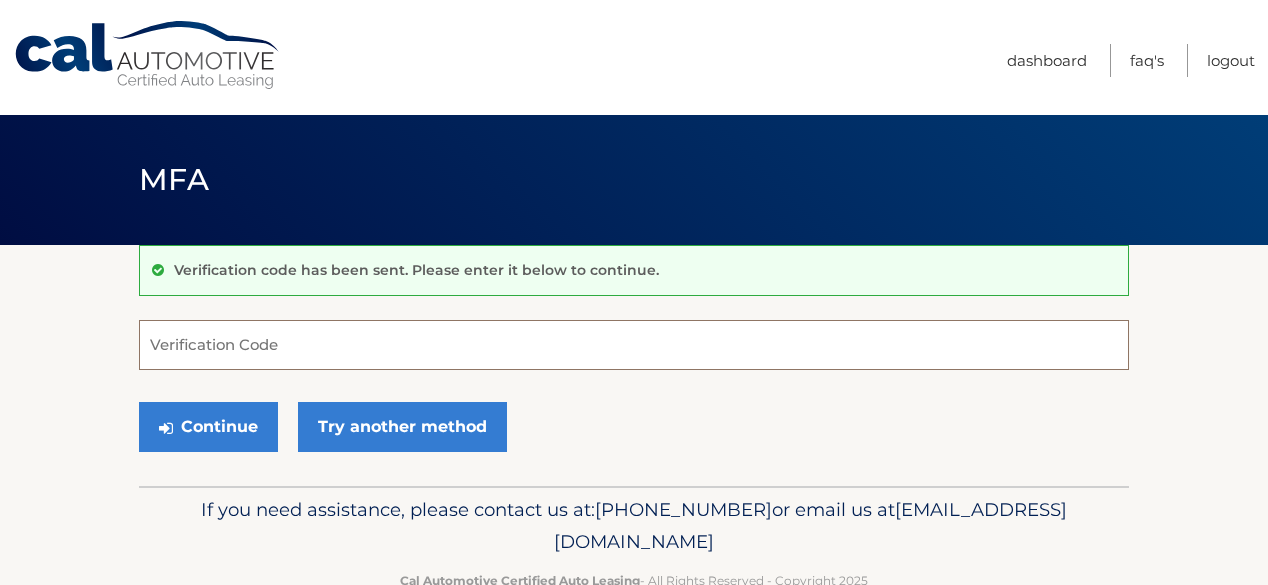 click on "Verification Code" at bounding box center [634, 345] 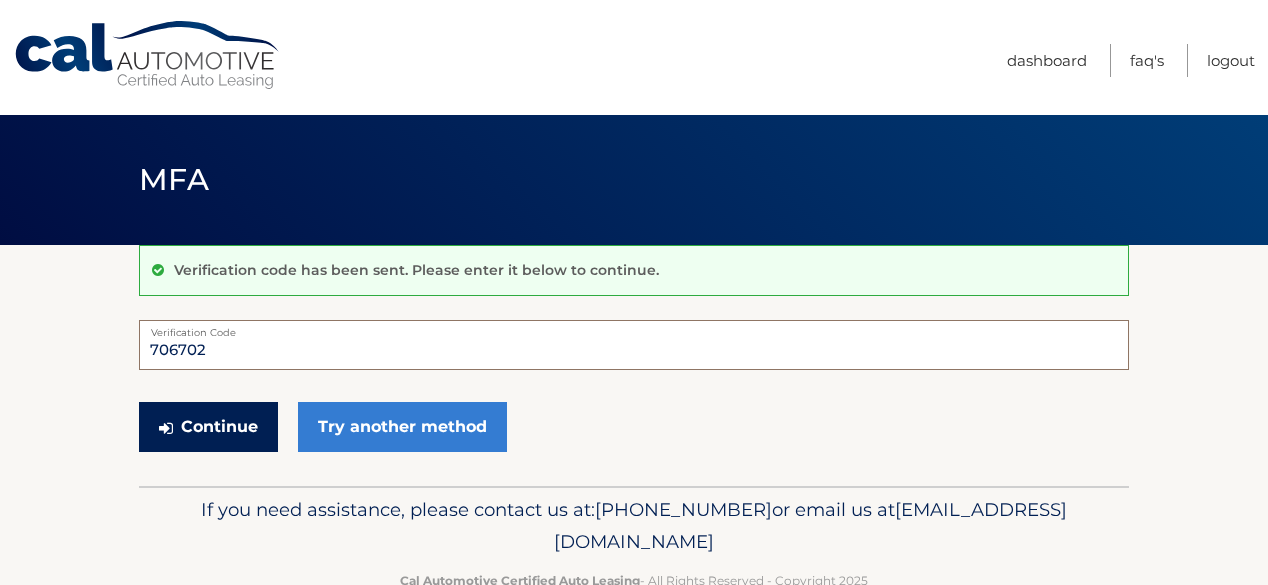 type on "706702" 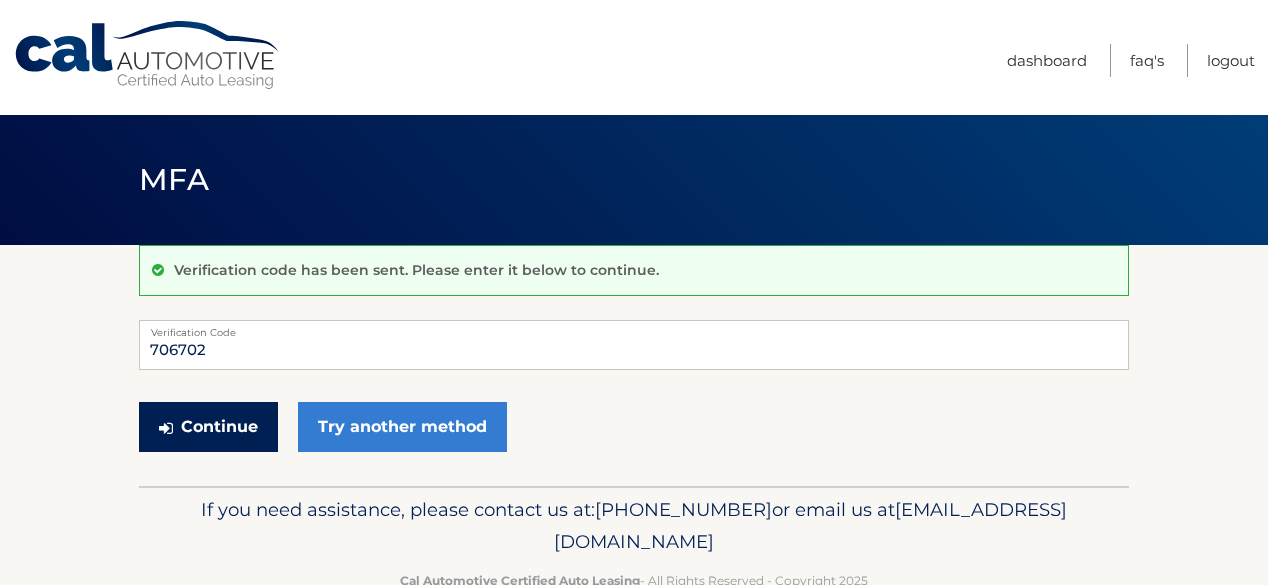 click on "Continue" at bounding box center (208, 427) 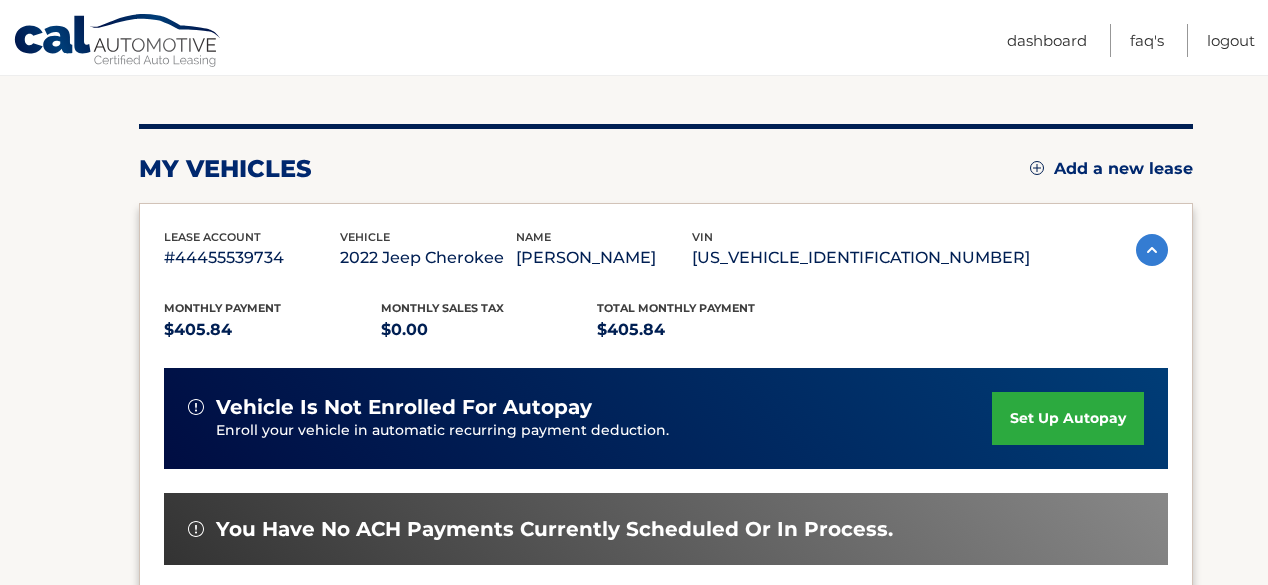 scroll, scrollTop: 209, scrollLeft: 0, axis: vertical 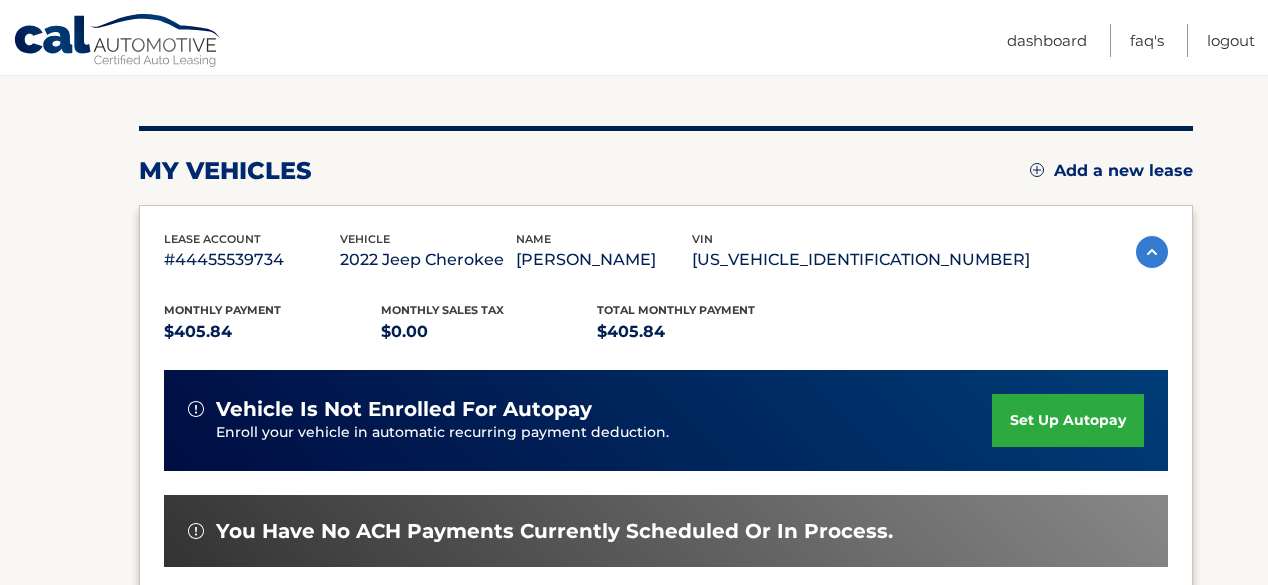 click on "#44455539734" at bounding box center (252, 260) 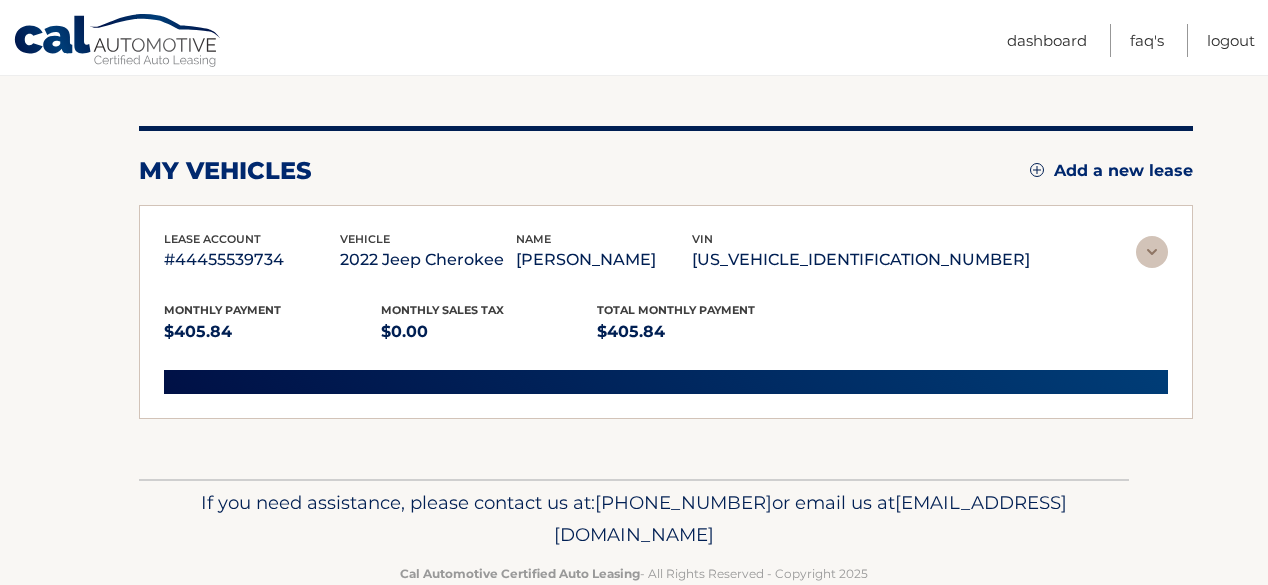 scroll, scrollTop: 138, scrollLeft: 0, axis: vertical 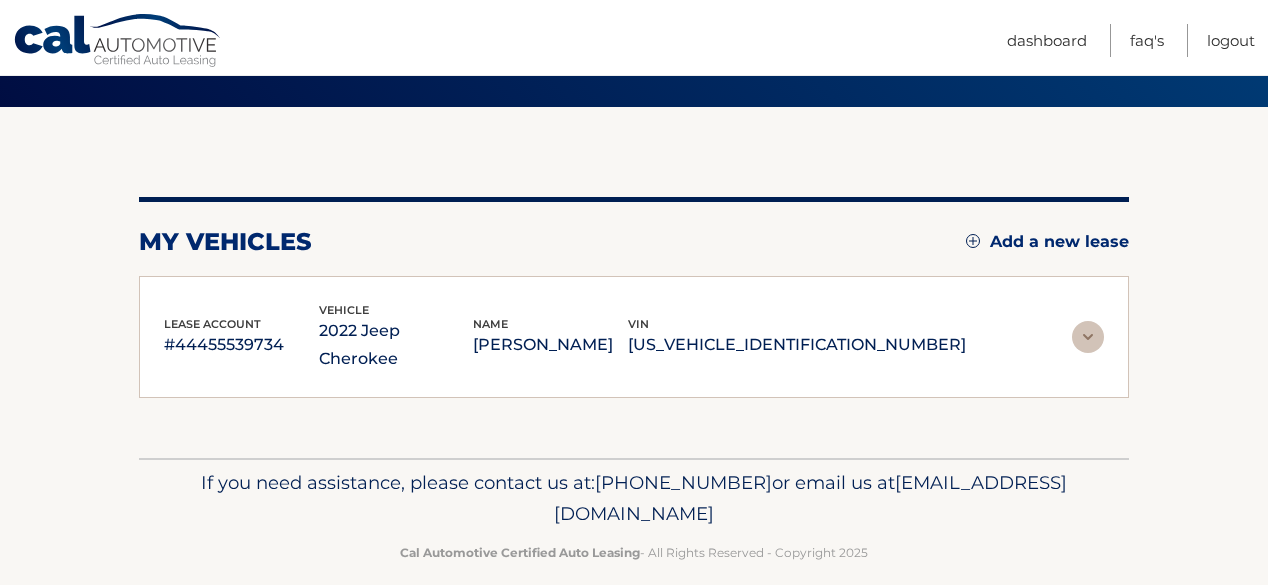 click at bounding box center [1088, 337] 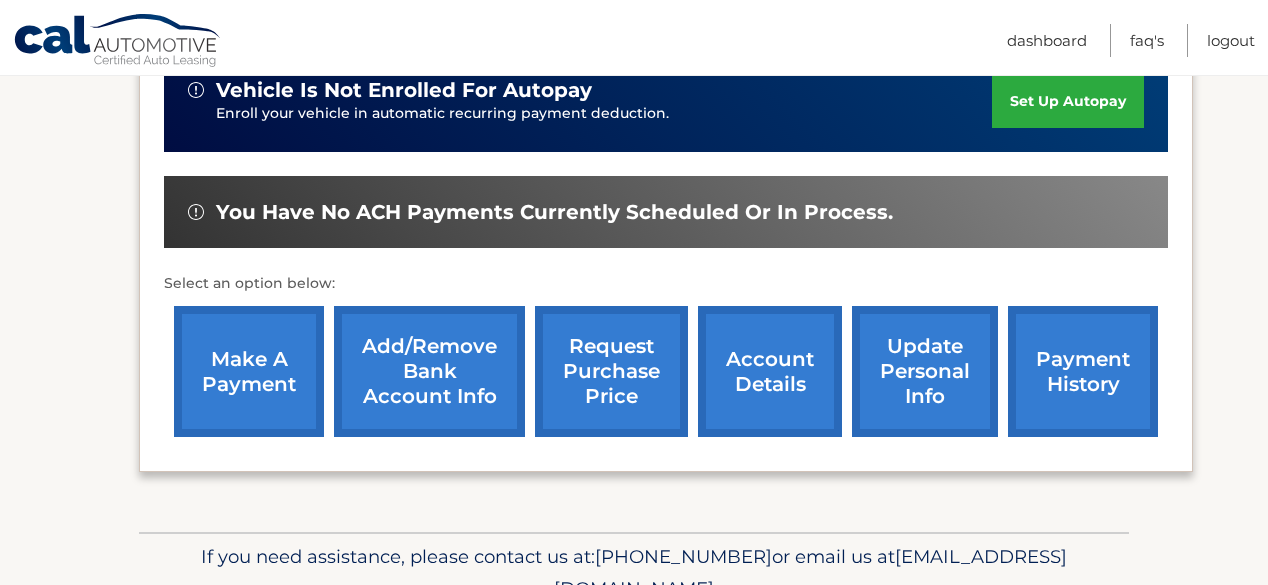 scroll, scrollTop: 530, scrollLeft: 0, axis: vertical 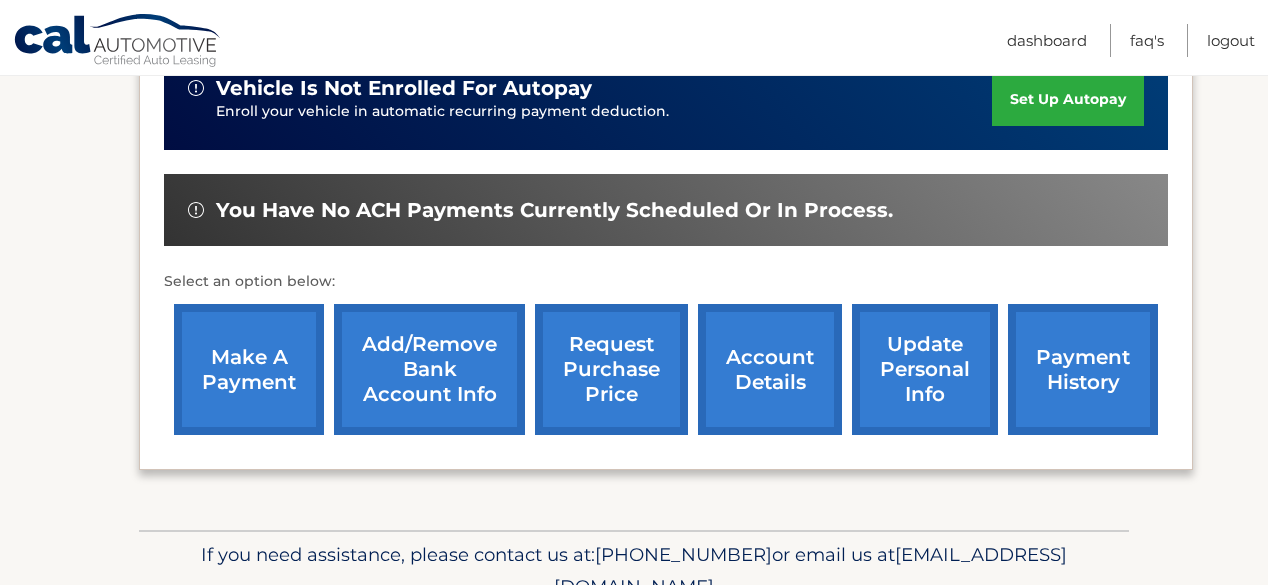 click on "payment history" at bounding box center [1083, 369] 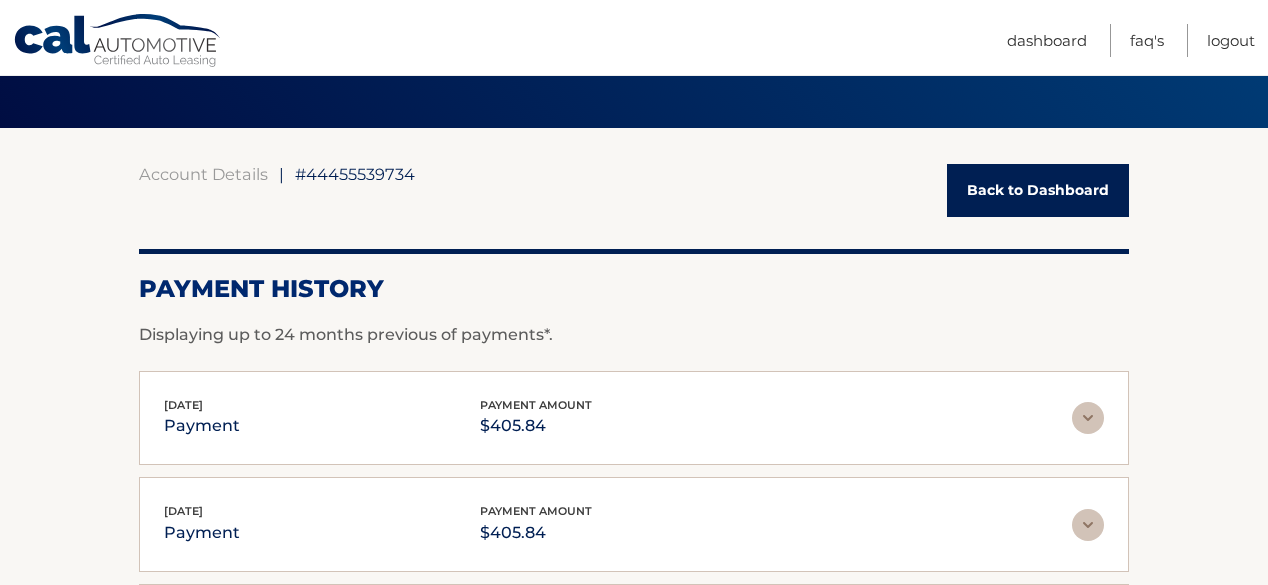 scroll, scrollTop: 72, scrollLeft: 0, axis: vertical 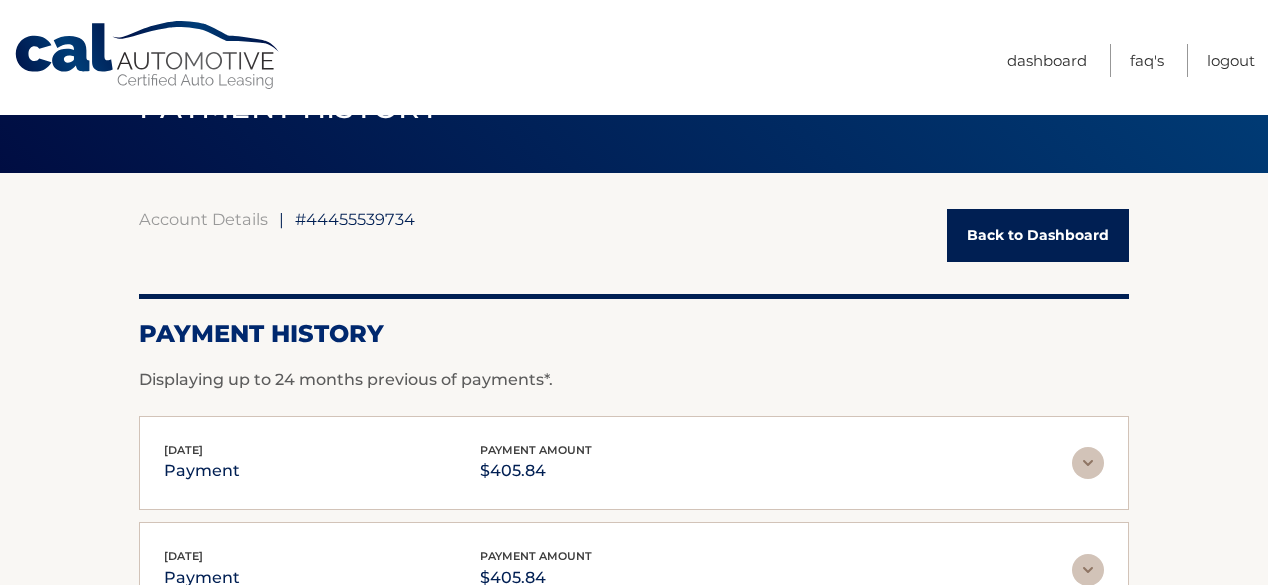 click on "Back to Dashboard" at bounding box center (1038, 235) 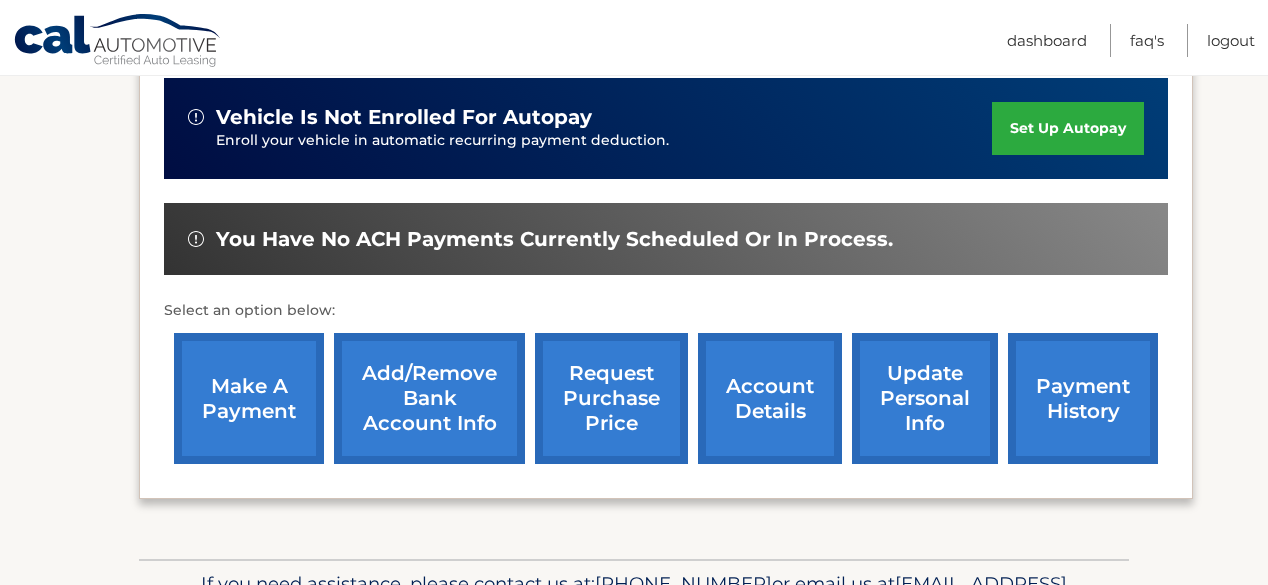 scroll, scrollTop: 504, scrollLeft: 0, axis: vertical 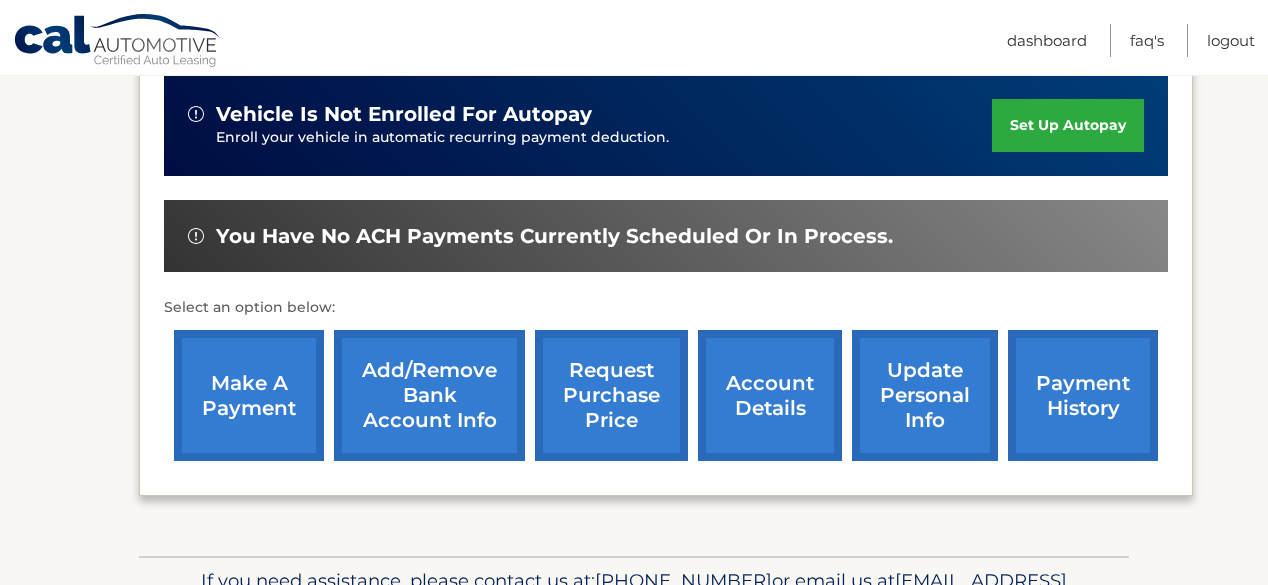 click on "account details" at bounding box center (770, 395) 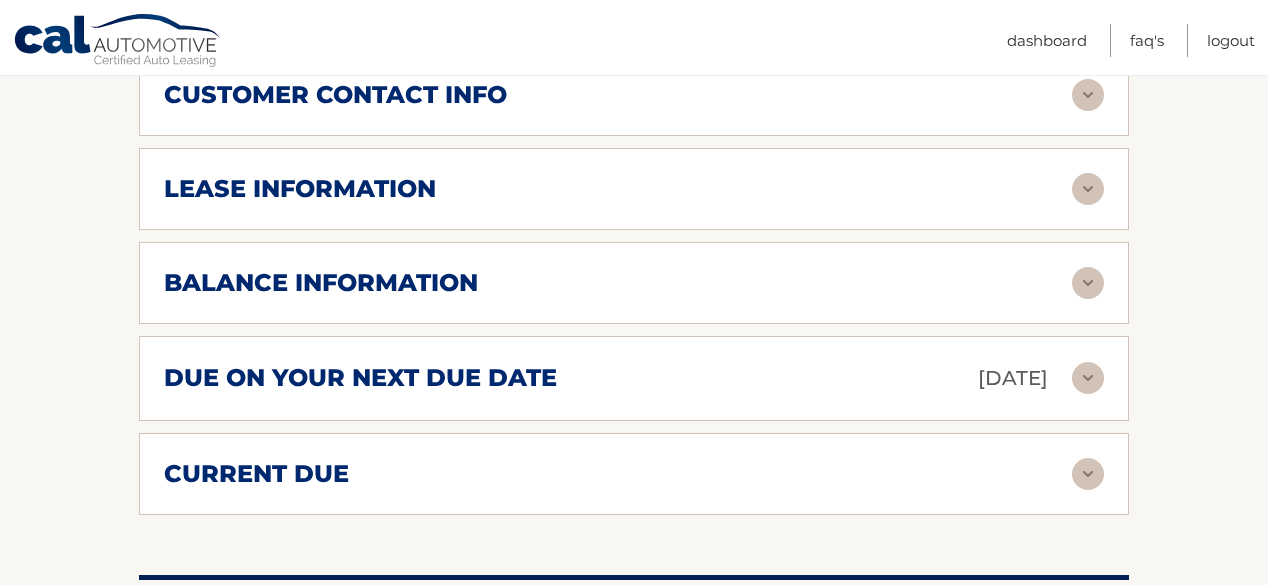 scroll, scrollTop: 1116, scrollLeft: 0, axis: vertical 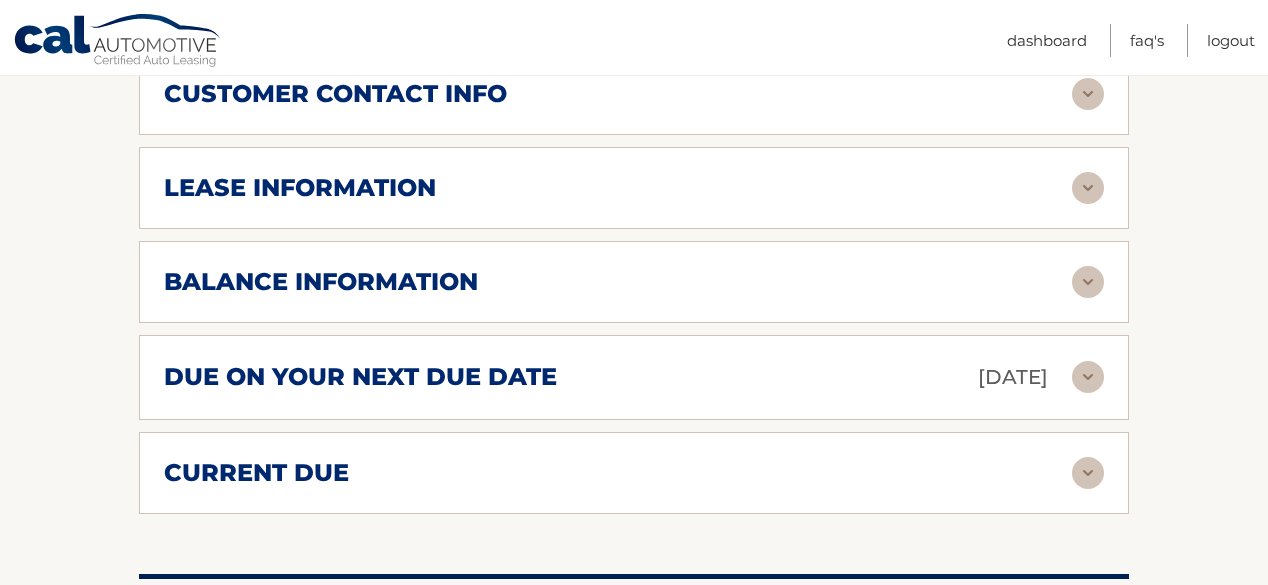 click on "balance information" at bounding box center [321, 282] 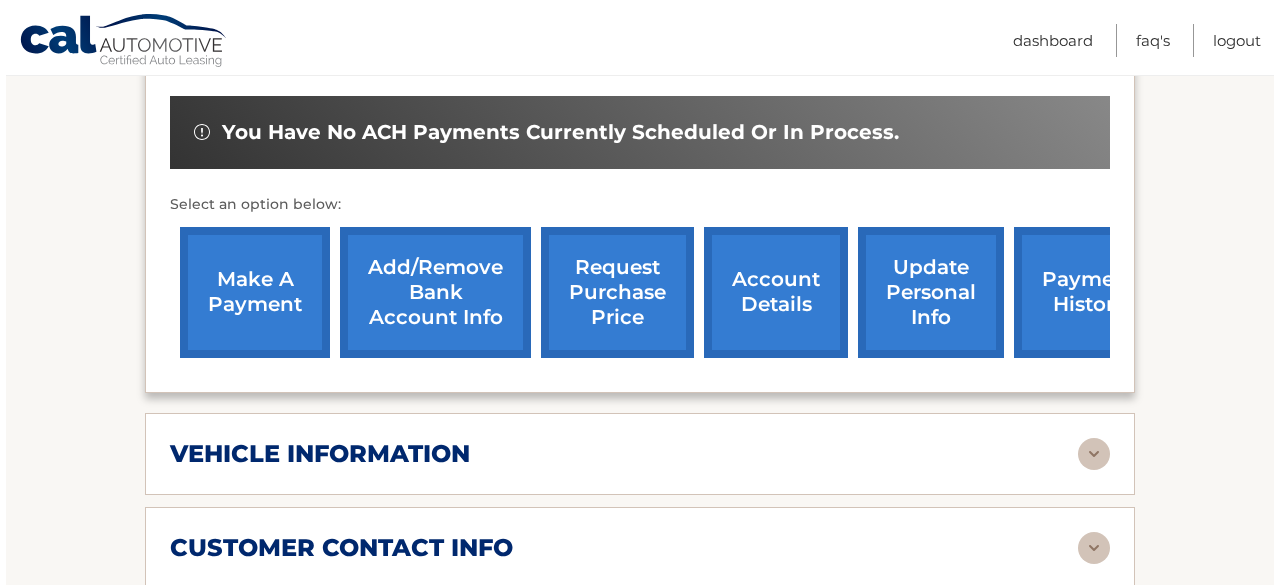 scroll, scrollTop: 648, scrollLeft: 0, axis: vertical 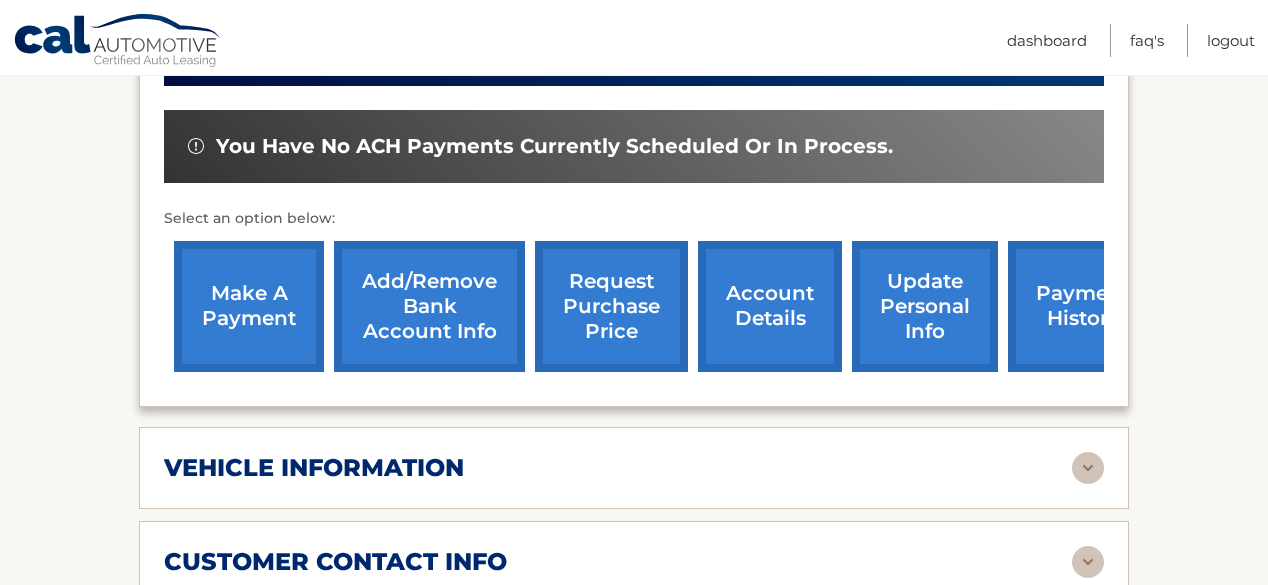 click on "request purchase price" at bounding box center (611, 306) 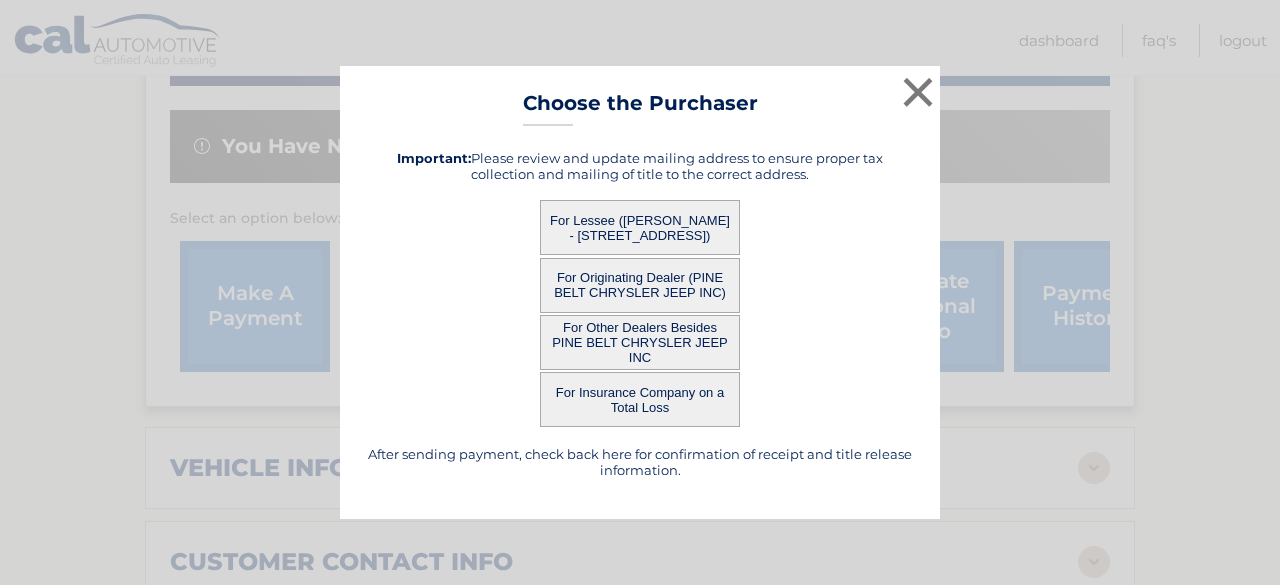 click on "For Originating Dealer (PINE BELT CHRYSLER JEEP INC)" at bounding box center (640, 285) 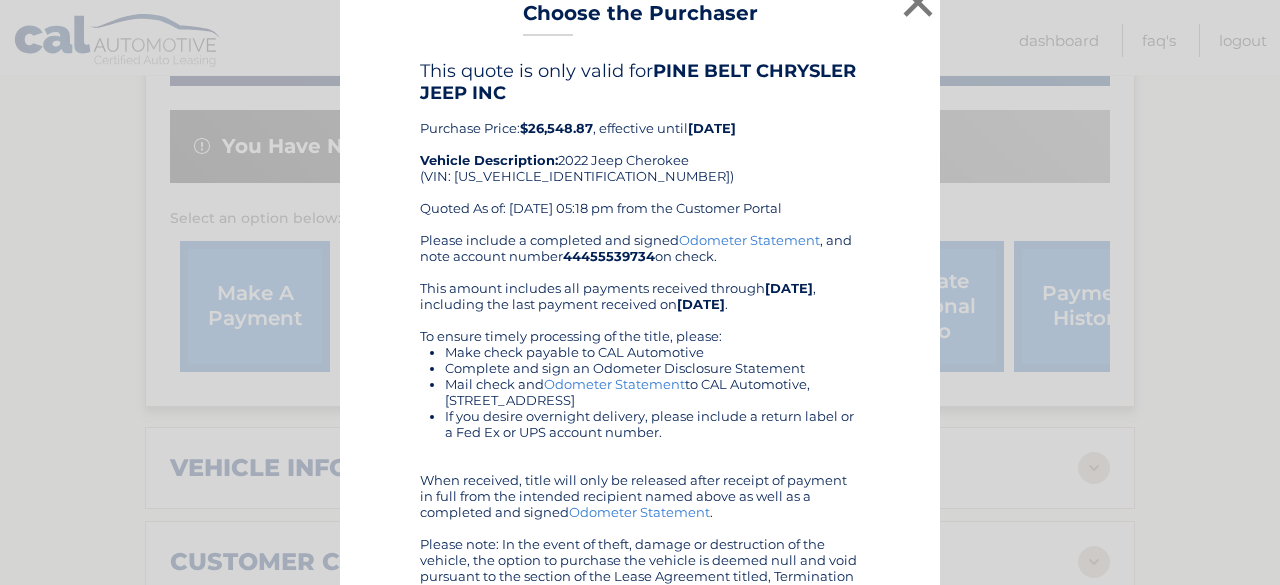 scroll, scrollTop: 25, scrollLeft: 0, axis: vertical 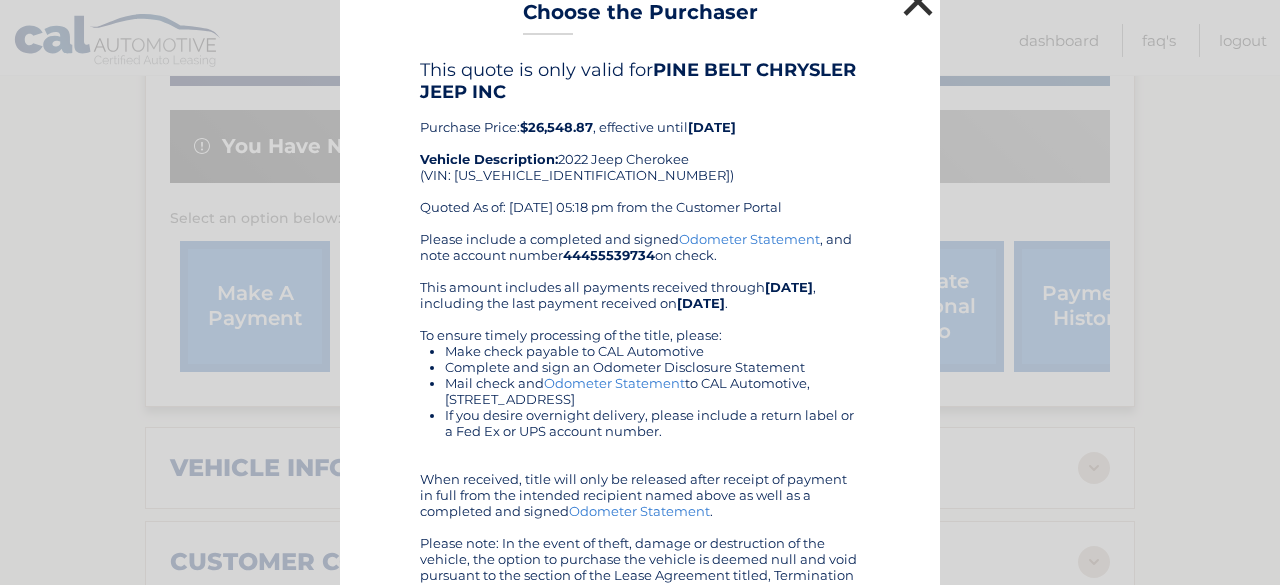 click on "×" at bounding box center [918, 1] 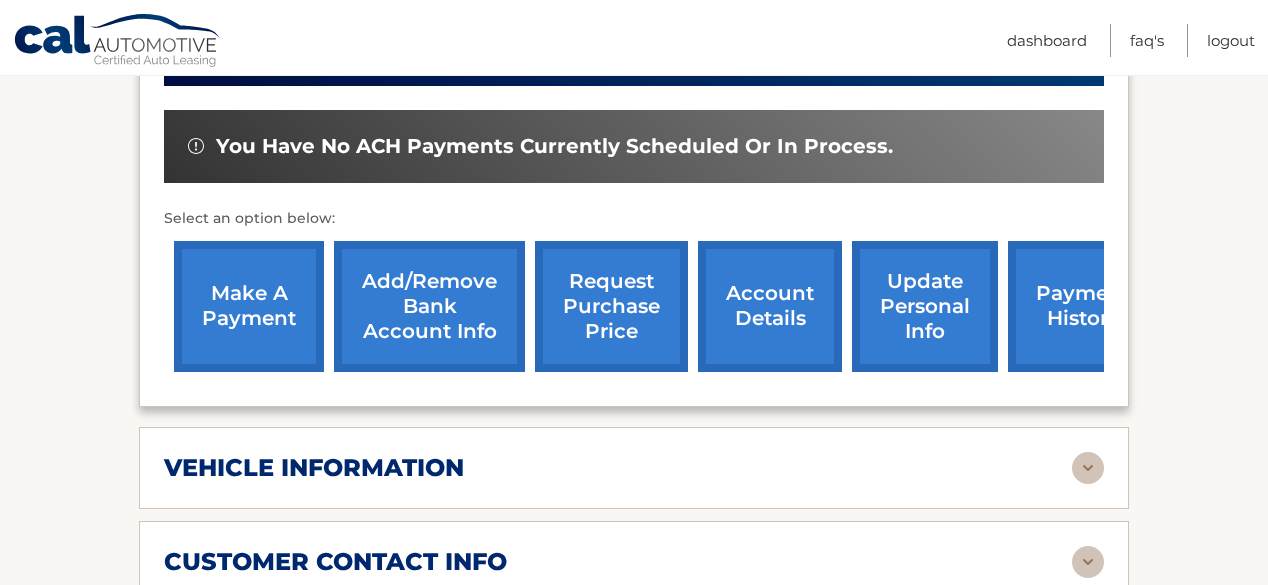 click on "request purchase price" at bounding box center (611, 306) 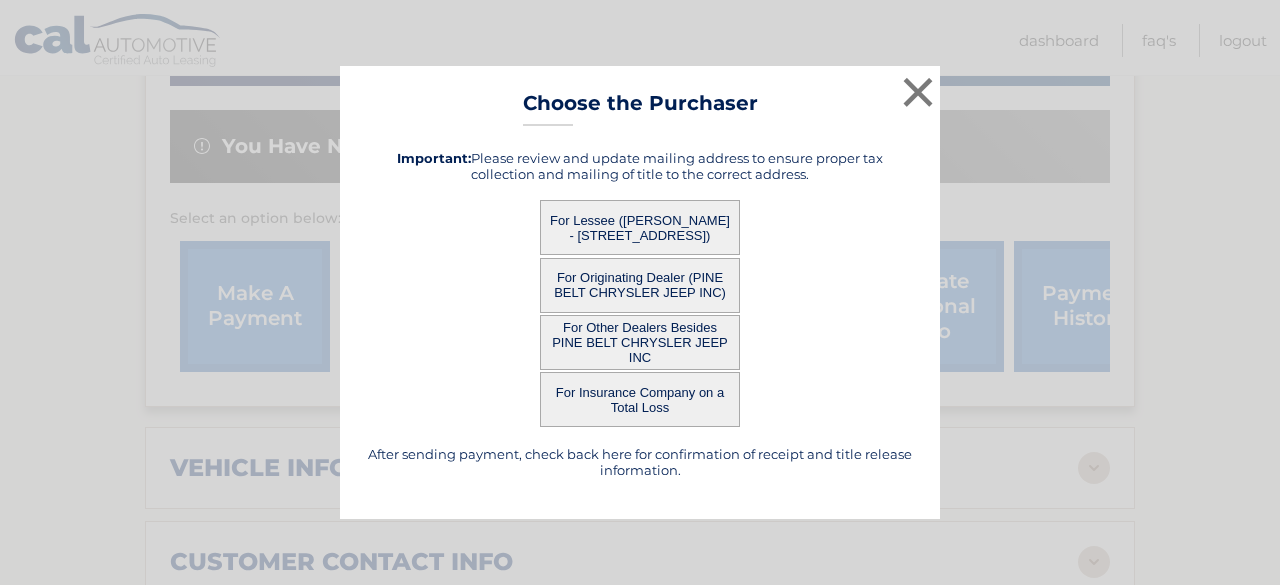click on "For Lessee ([PERSON_NAME] - [STREET_ADDRESS])" at bounding box center (640, 227) 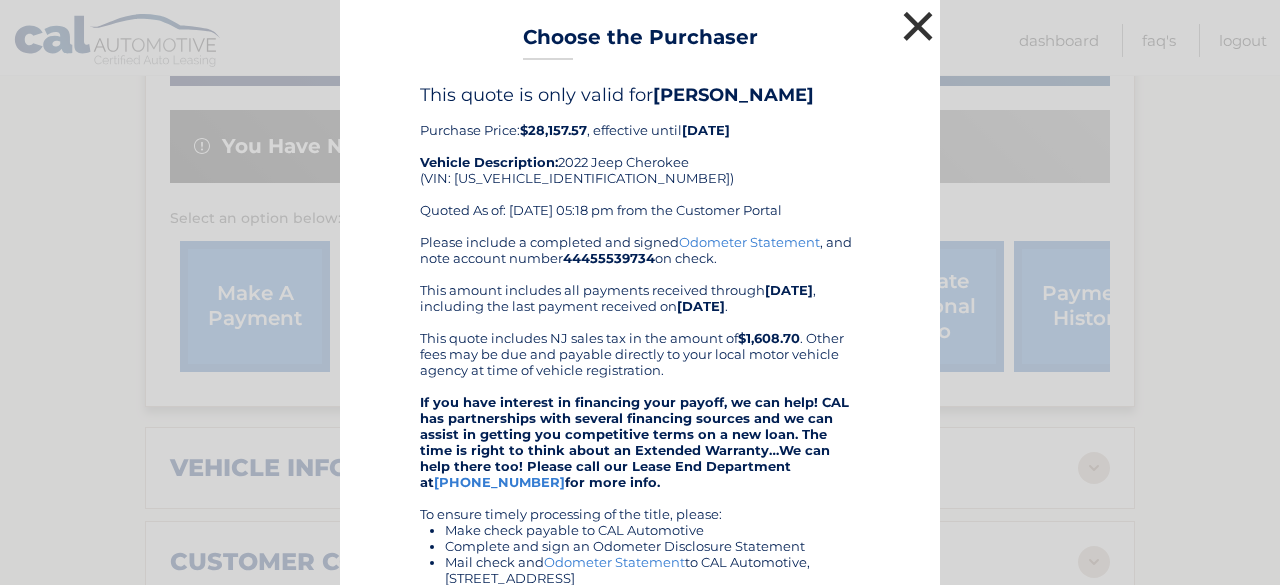 click on "×" at bounding box center [918, 26] 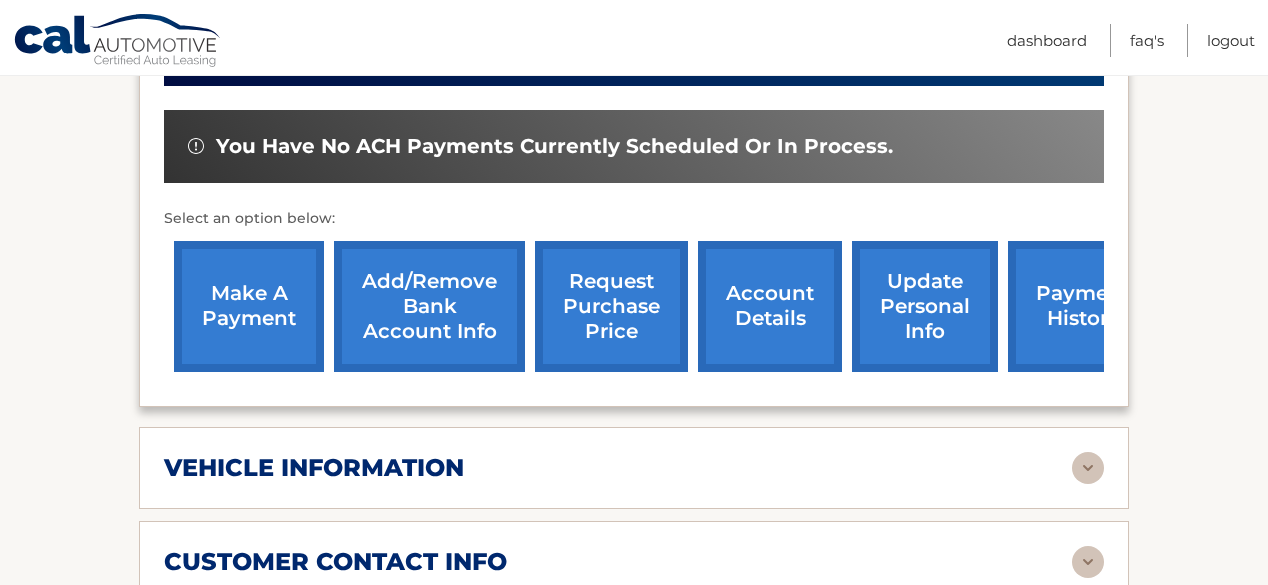 click on "request purchase price" at bounding box center (611, 306) 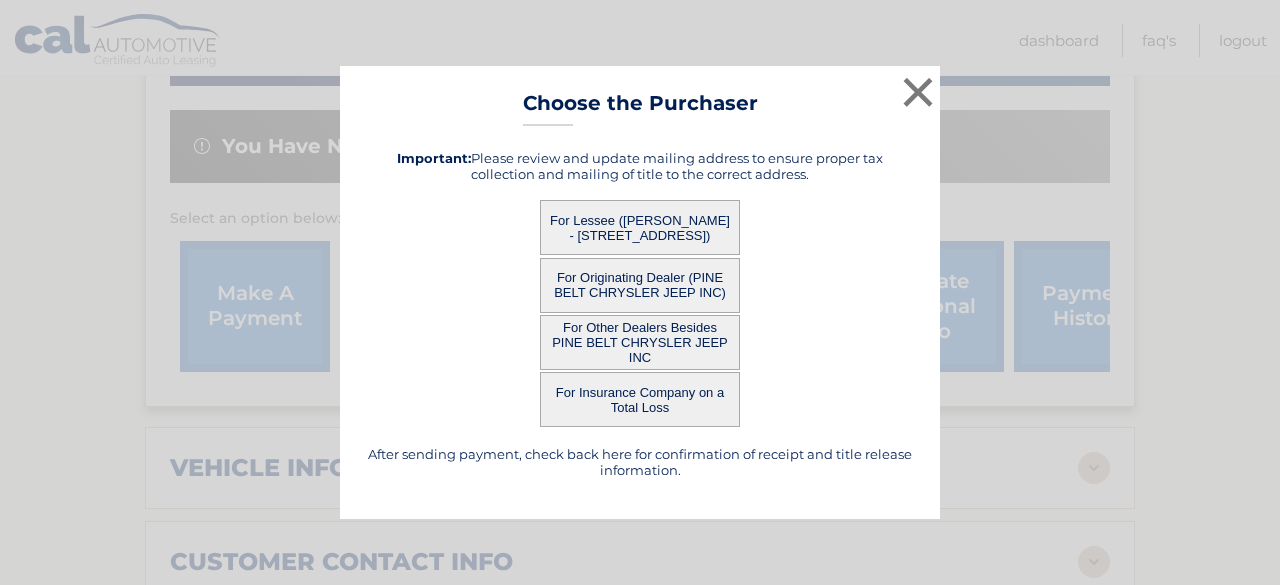 click on "For Other Dealers Besides PINE BELT CHRYSLER JEEP INC" at bounding box center [640, 342] 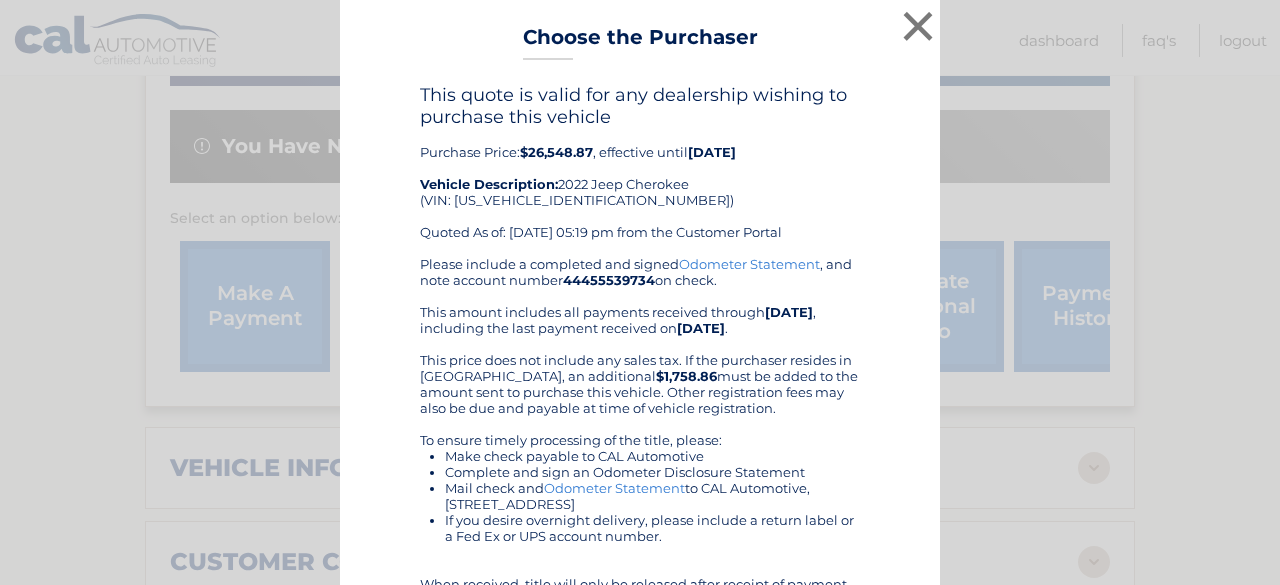 click on "Please include a completed and signed  Odometer Statement , and note account number  44455539734  on check.
This amount includes all payments received through  07/14/2025 , including the last payment received on  06/27/2025 .
This price does not include any sales tax. If the purchaser resides in NJ, an additional  $1,758.86  must be added to the amount sent to purchase this vehicle. Other registration fees may also be due and payable at time of vehicle registration.
To ensure timely processing of the title, please:
Make check payable to CAL Automotive
Complete and sign an Odometer Disclosure Statement
Mail check and  Odometer Statement  to CAL Automotive, 4556 South Broad Street Yardville, 08620 NJ
Odometer Statement ." at bounding box center [640, 480] 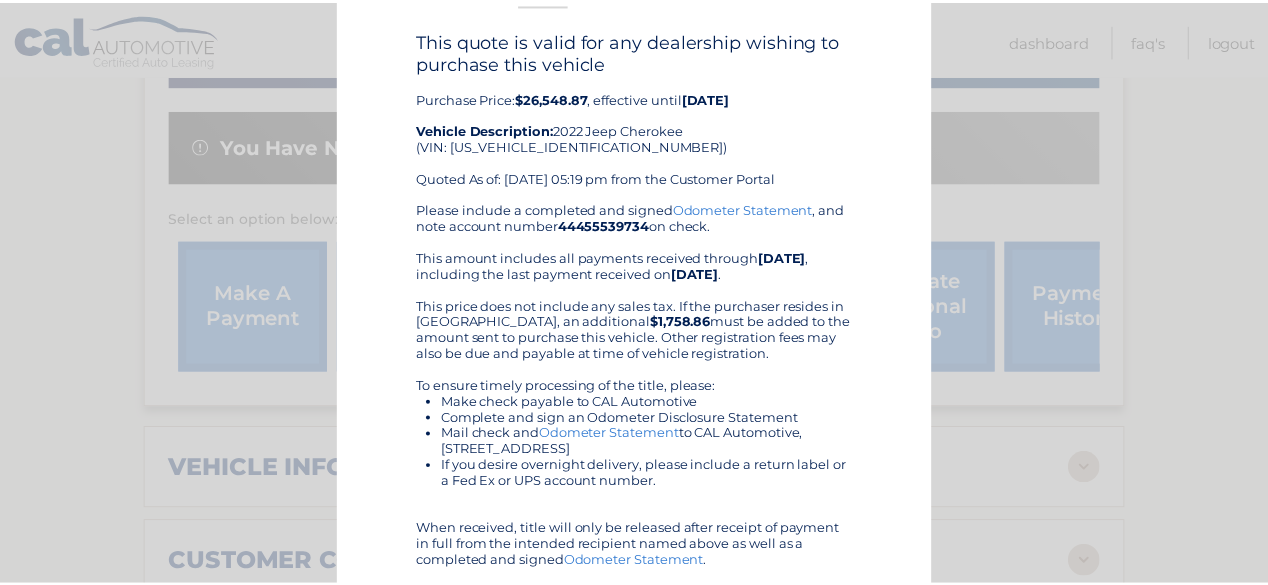 scroll, scrollTop: 0, scrollLeft: 0, axis: both 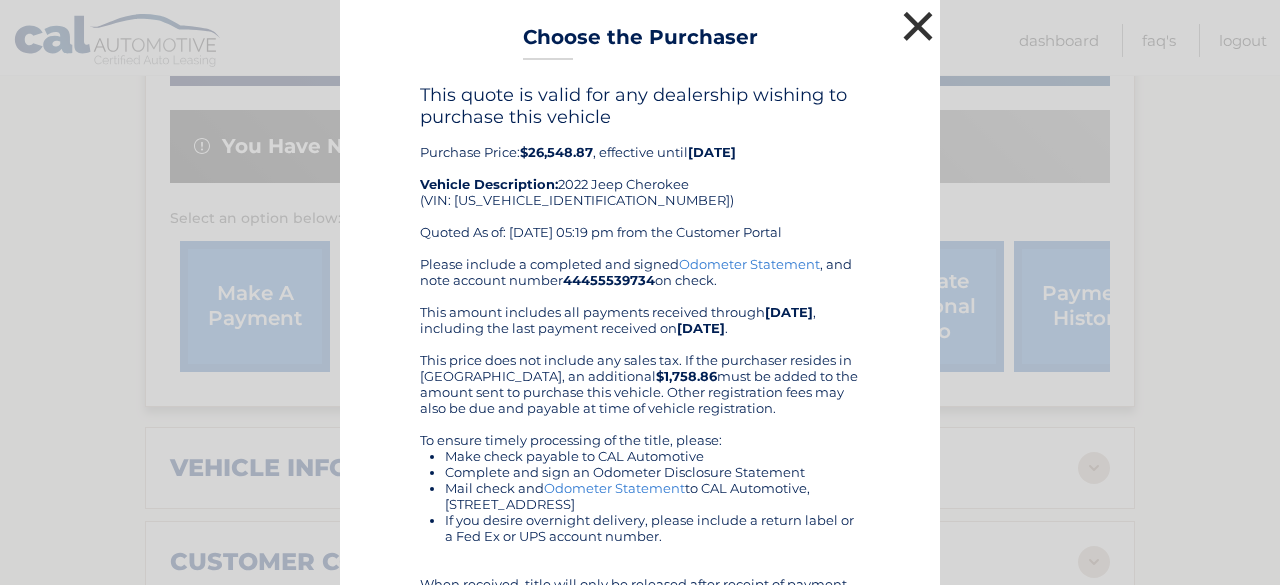 click on "×" at bounding box center [918, 26] 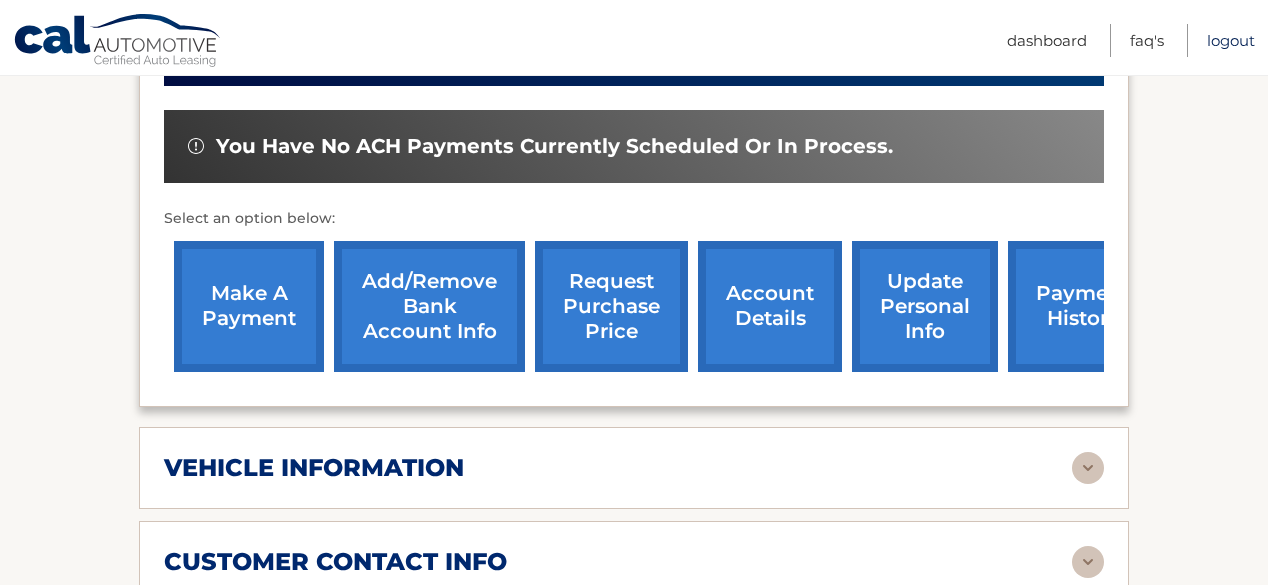 click on "Logout" at bounding box center (1231, 40) 